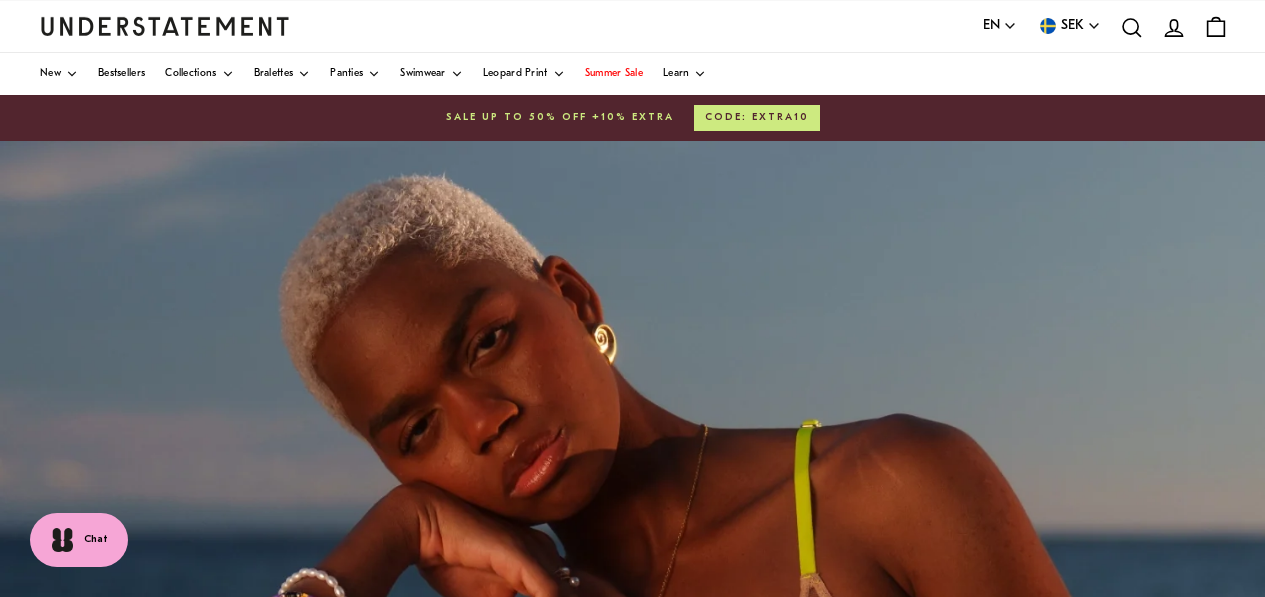 scroll, scrollTop: 0, scrollLeft: 0, axis: both 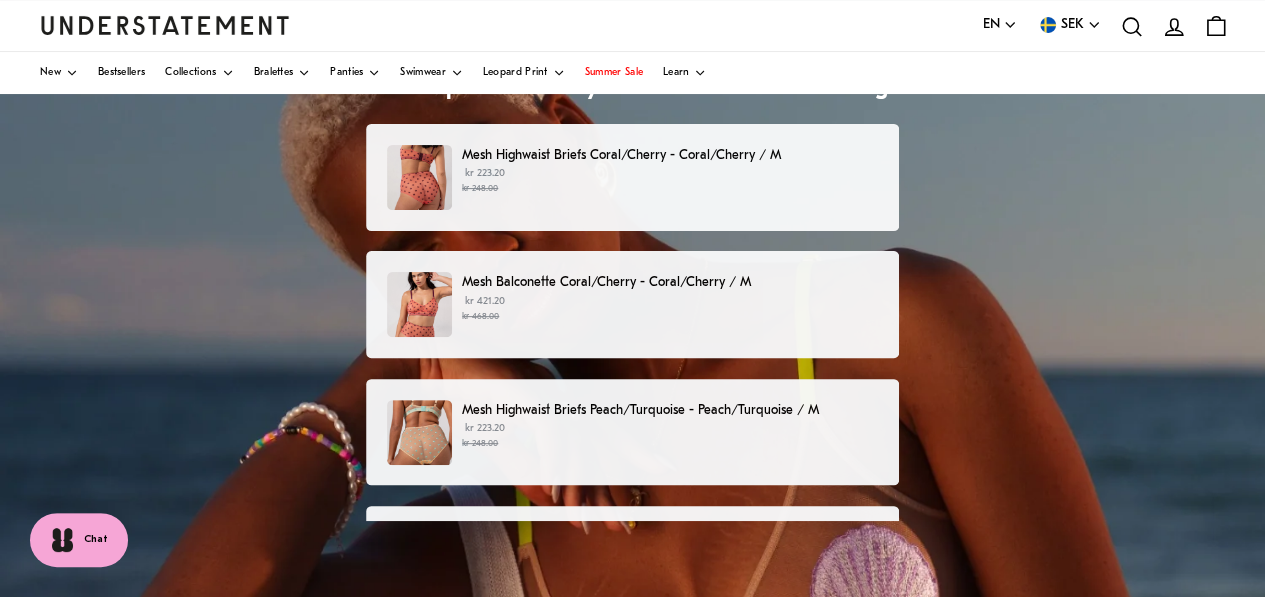 click on "kr 468.00" at bounding box center [670, 317] 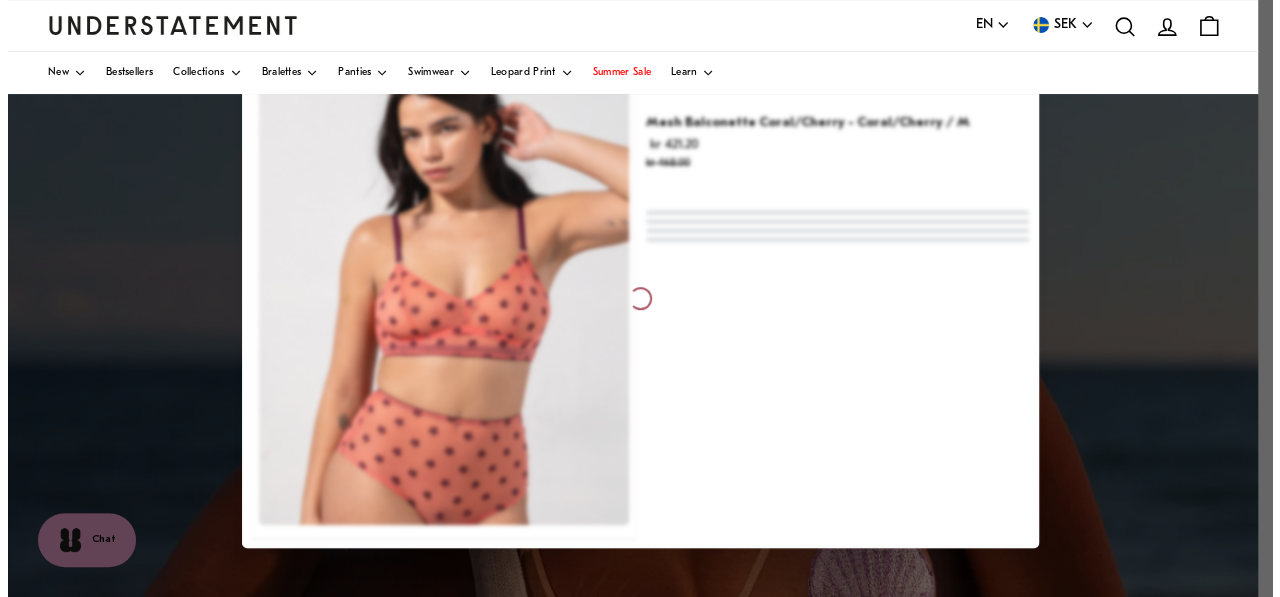 scroll, scrollTop: 0, scrollLeft: 0, axis: both 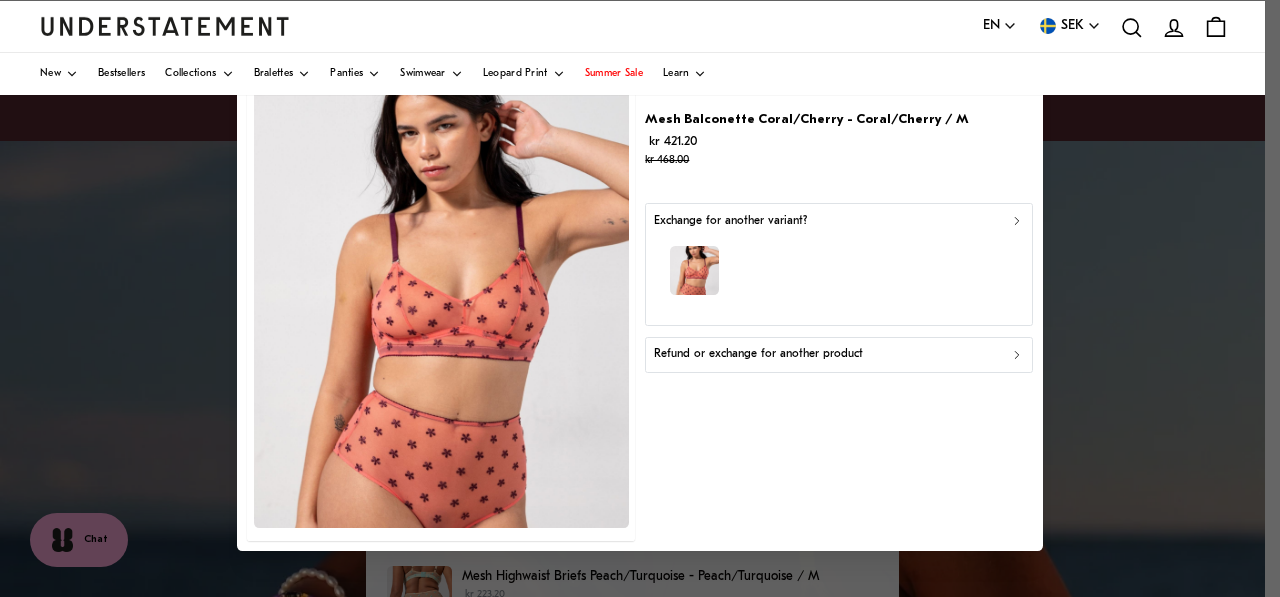 click on "Refund or exchange for another product" at bounding box center [839, 355] 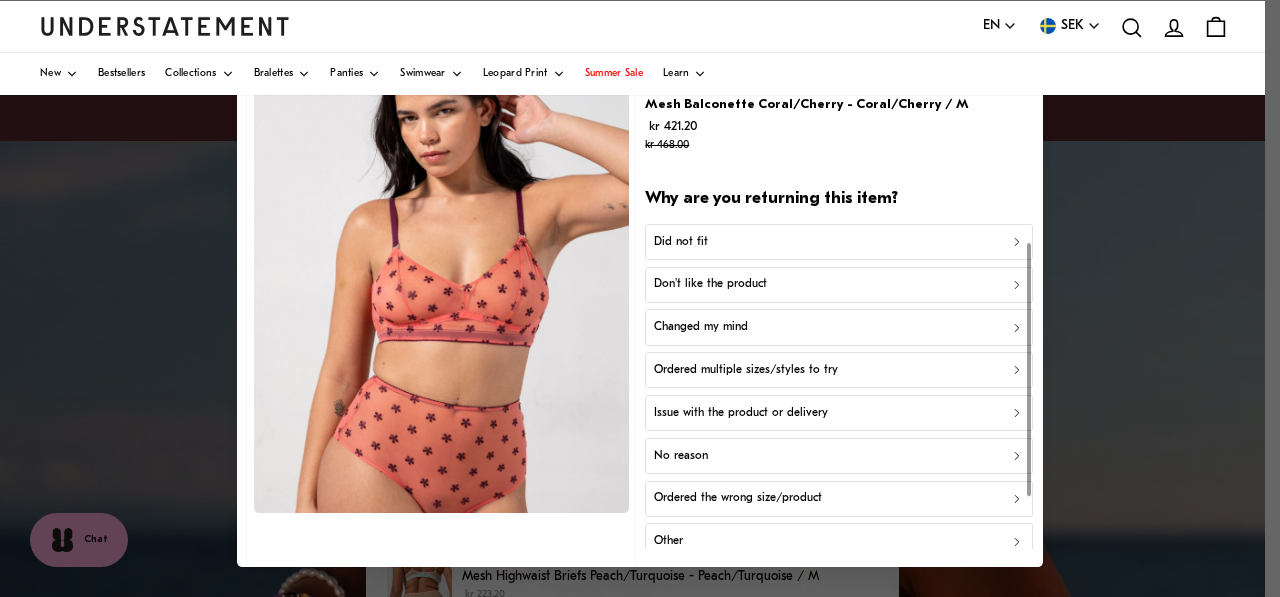 scroll, scrollTop: 89, scrollLeft: 0, axis: vertical 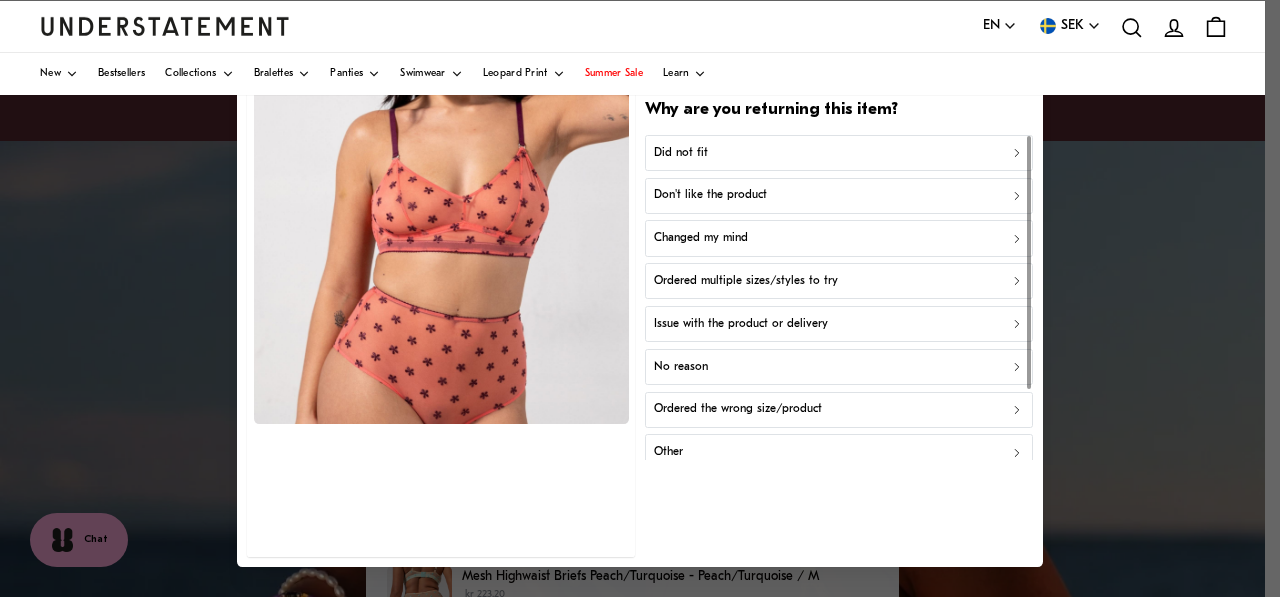 click on "Did not fit" at bounding box center [839, 152] 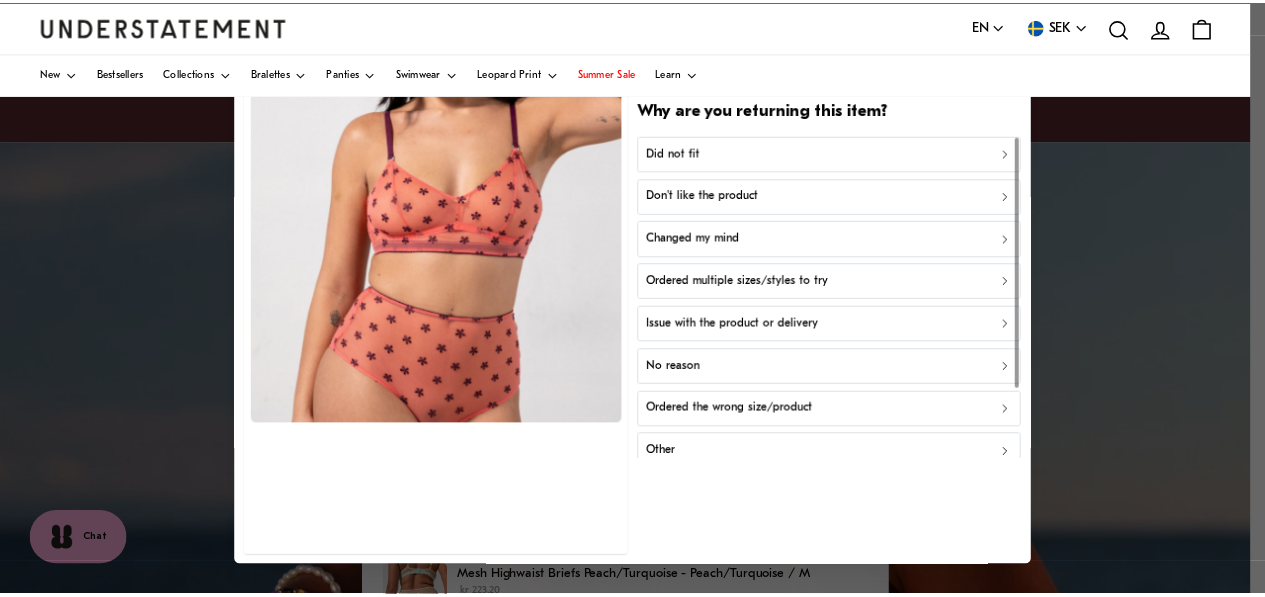 scroll, scrollTop: 0, scrollLeft: 0, axis: both 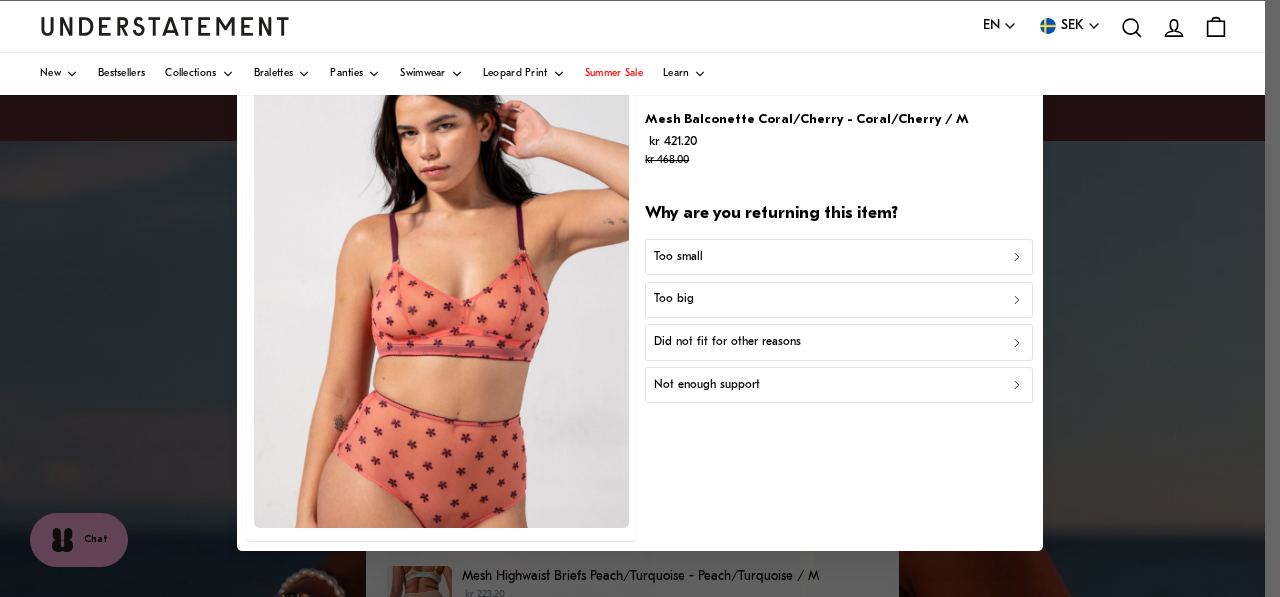 click on "Too big" at bounding box center (839, 300) 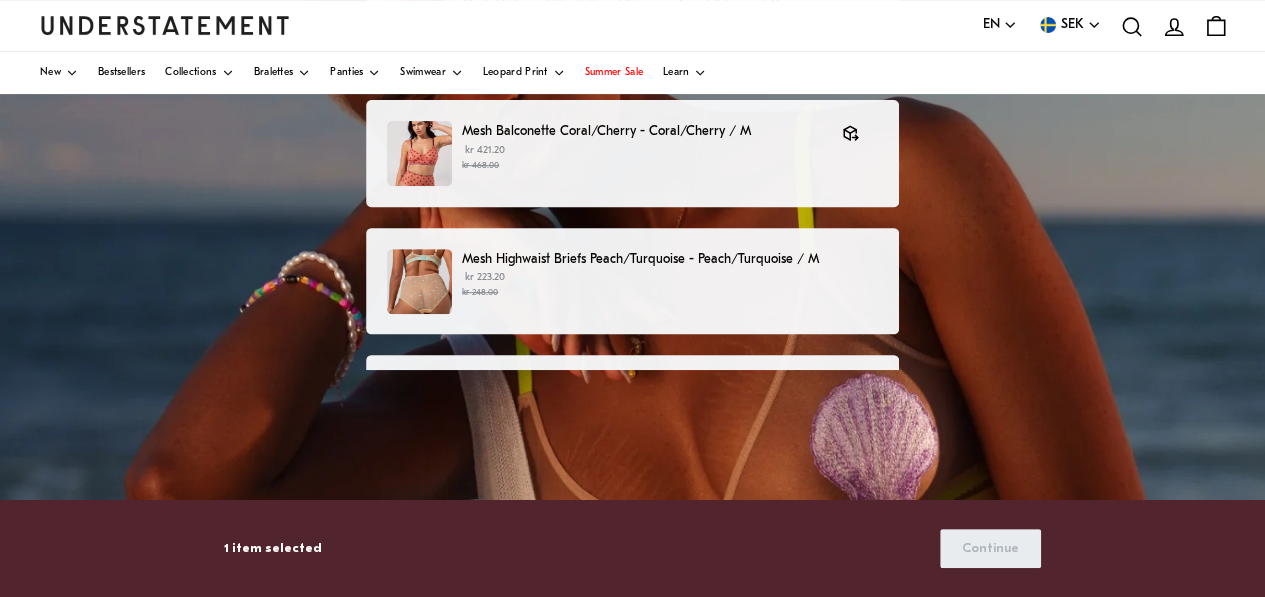 scroll, scrollTop: 333, scrollLeft: 0, axis: vertical 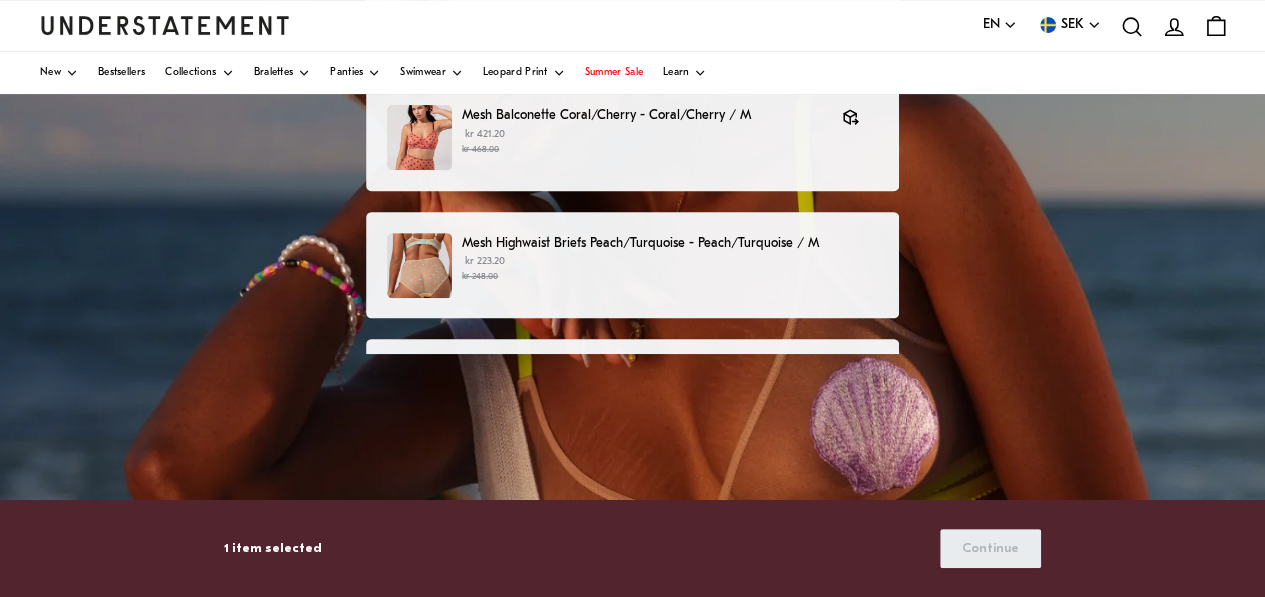 click on "Mesh V-Balconette Peach/Turquoise - Peach/Turquoise / M   kr 391.50   kr 435.00" at bounding box center [632, 392] 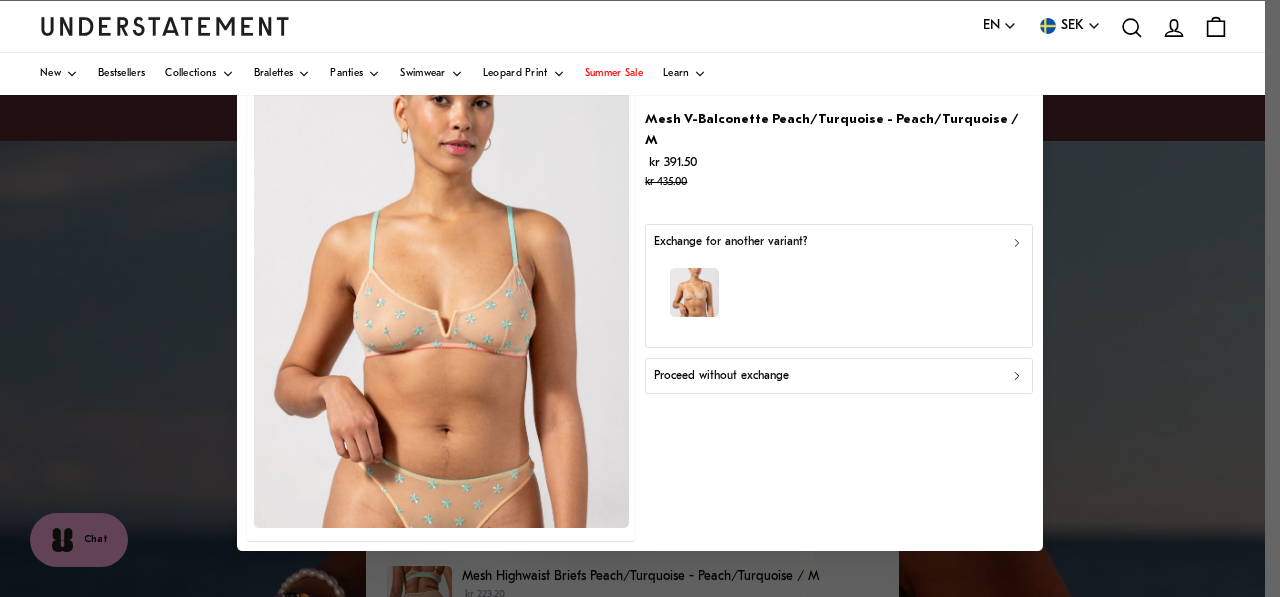 click on "Proceed without exchange" at bounding box center [839, 376] 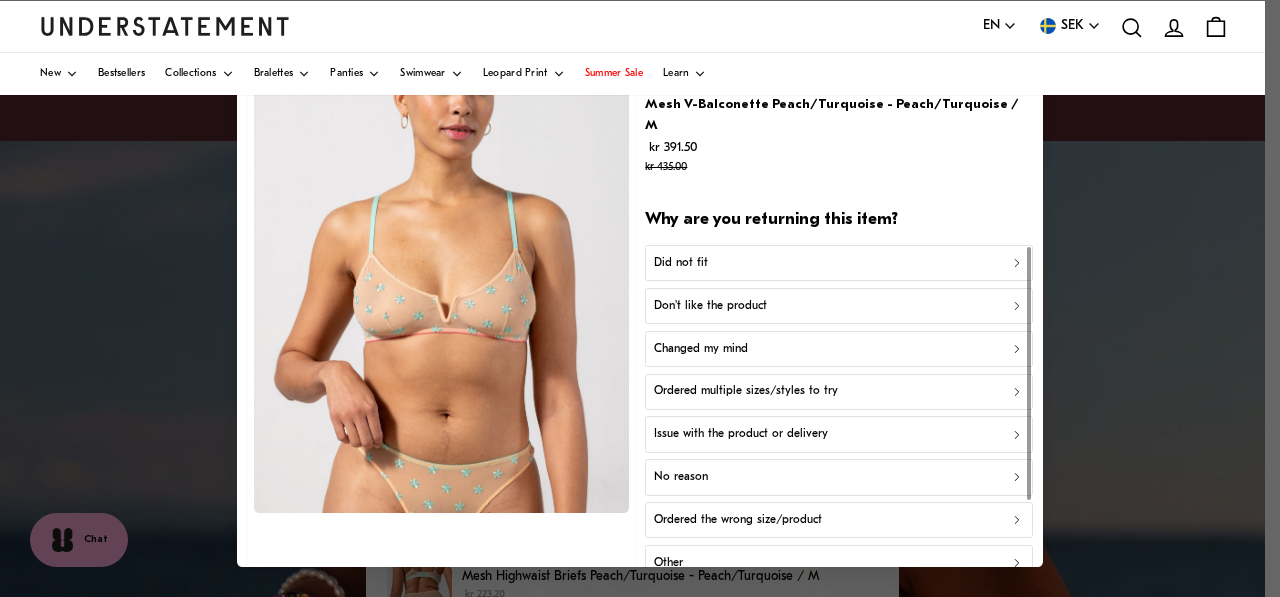 click on "Did not fit" at bounding box center [839, 263] 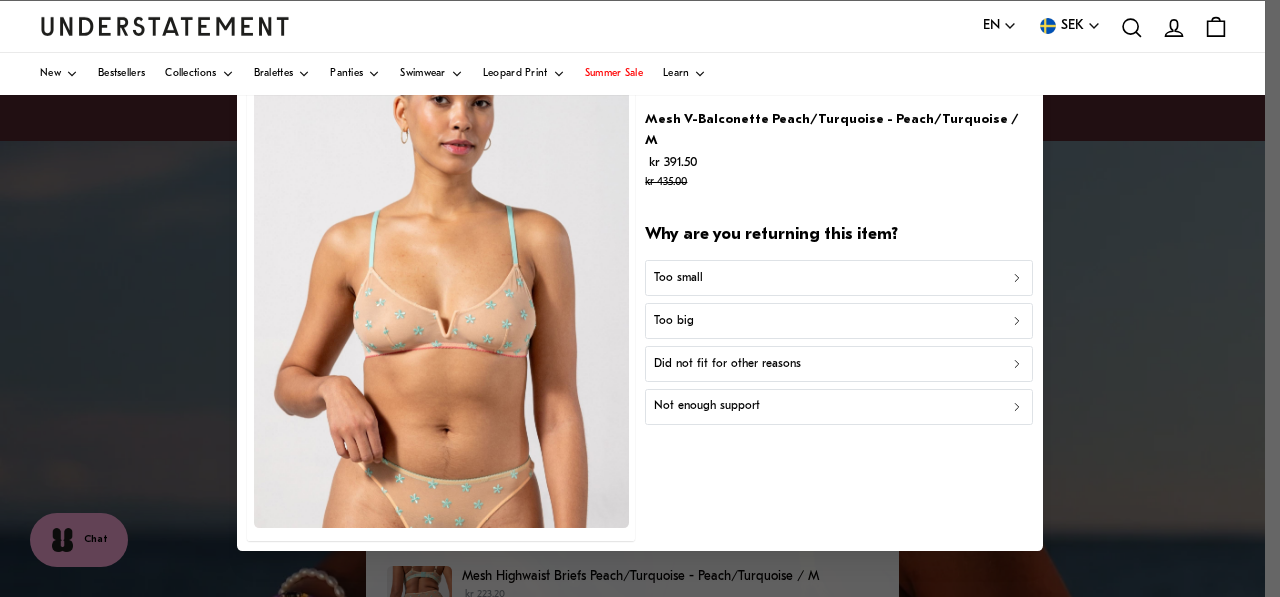 click on "Too big" at bounding box center [839, 321] 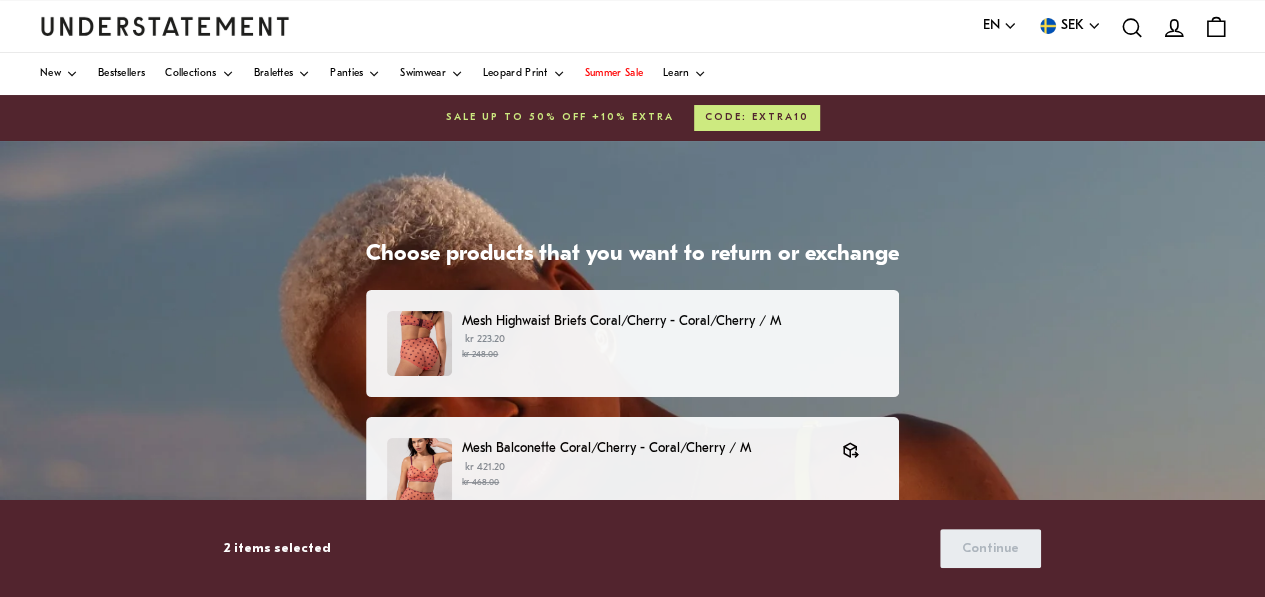 scroll, scrollTop: 166, scrollLeft: 0, axis: vertical 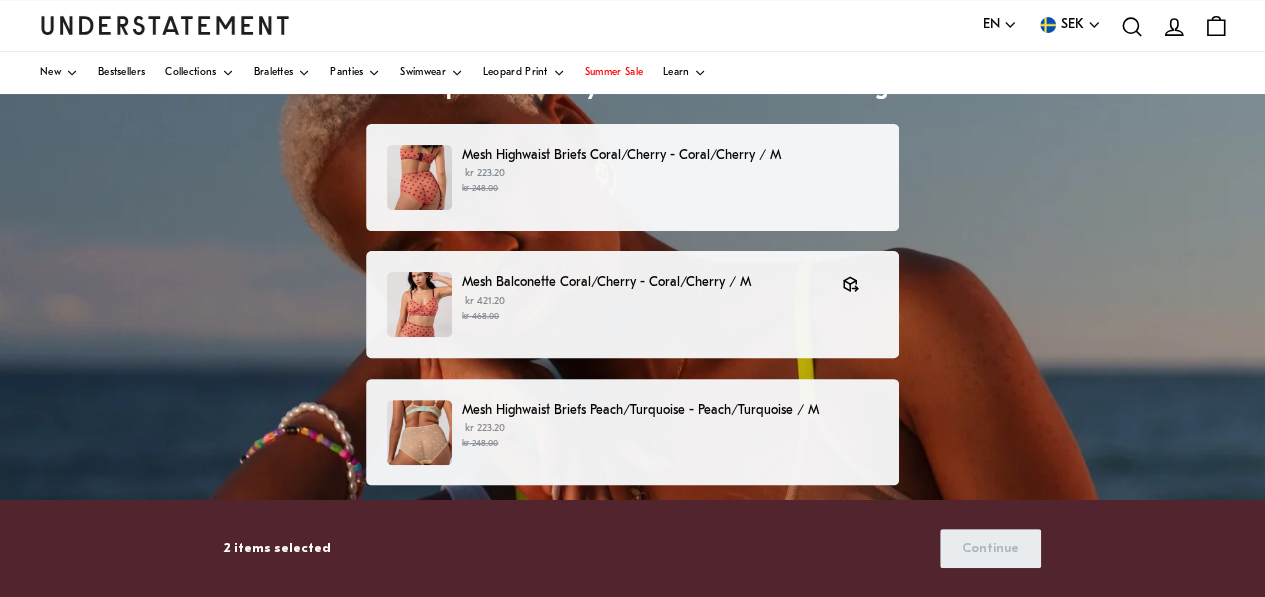 click on "kr 223.20   kr 248.00" at bounding box center (670, 181) 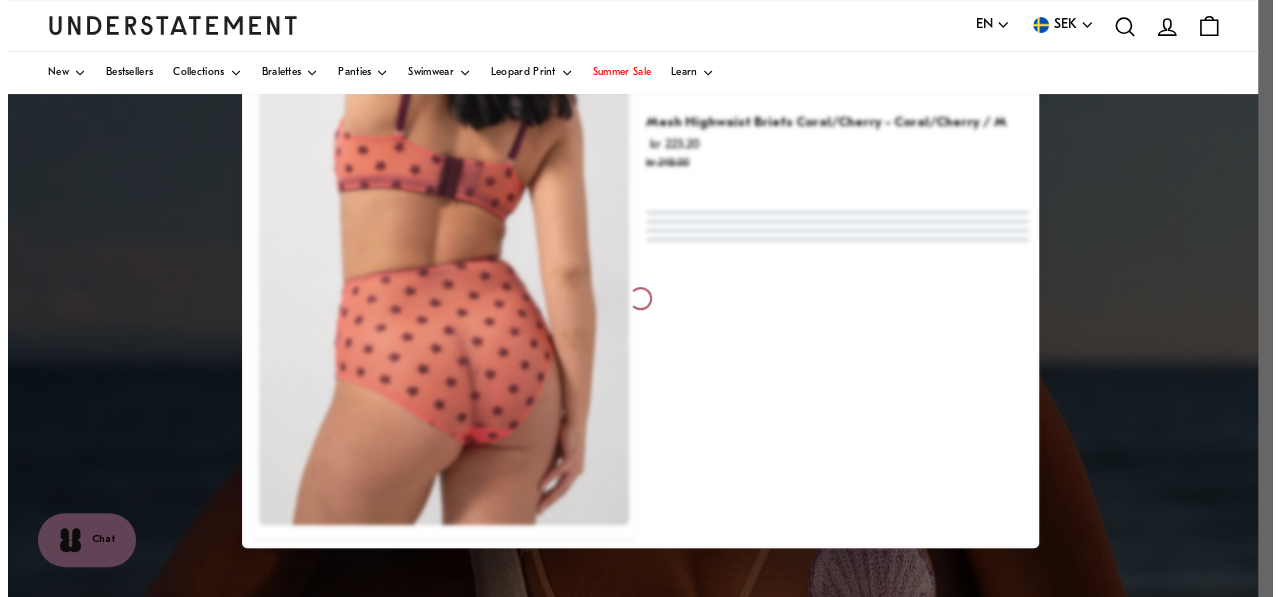 scroll, scrollTop: 0, scrollLeft: 0, axis: both 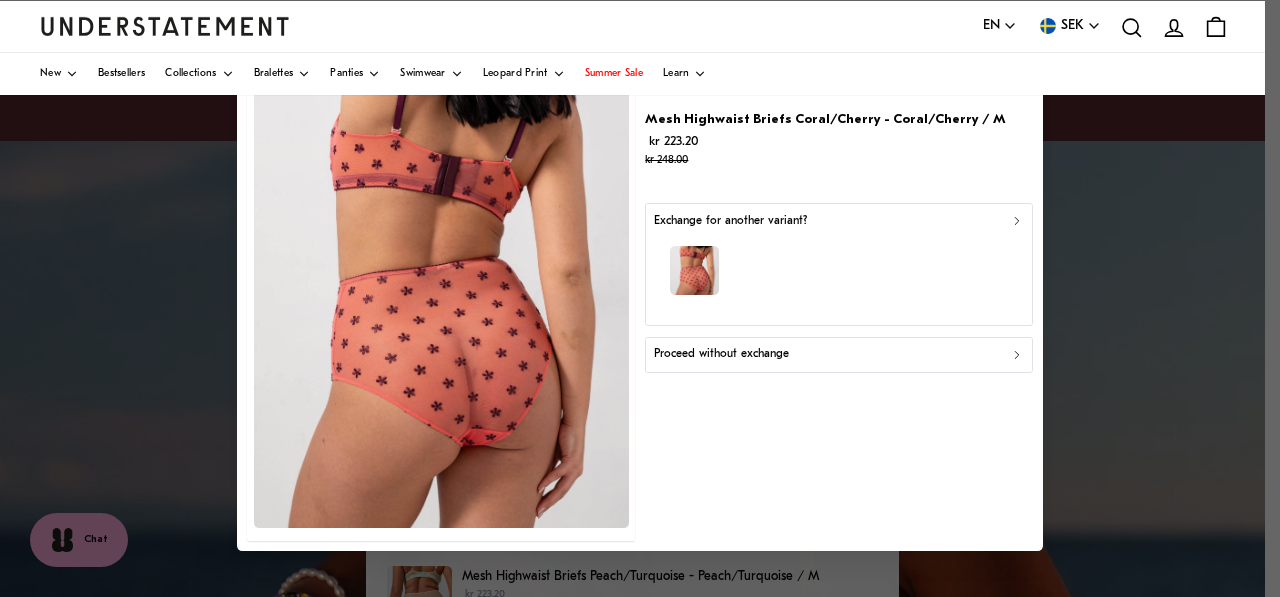click 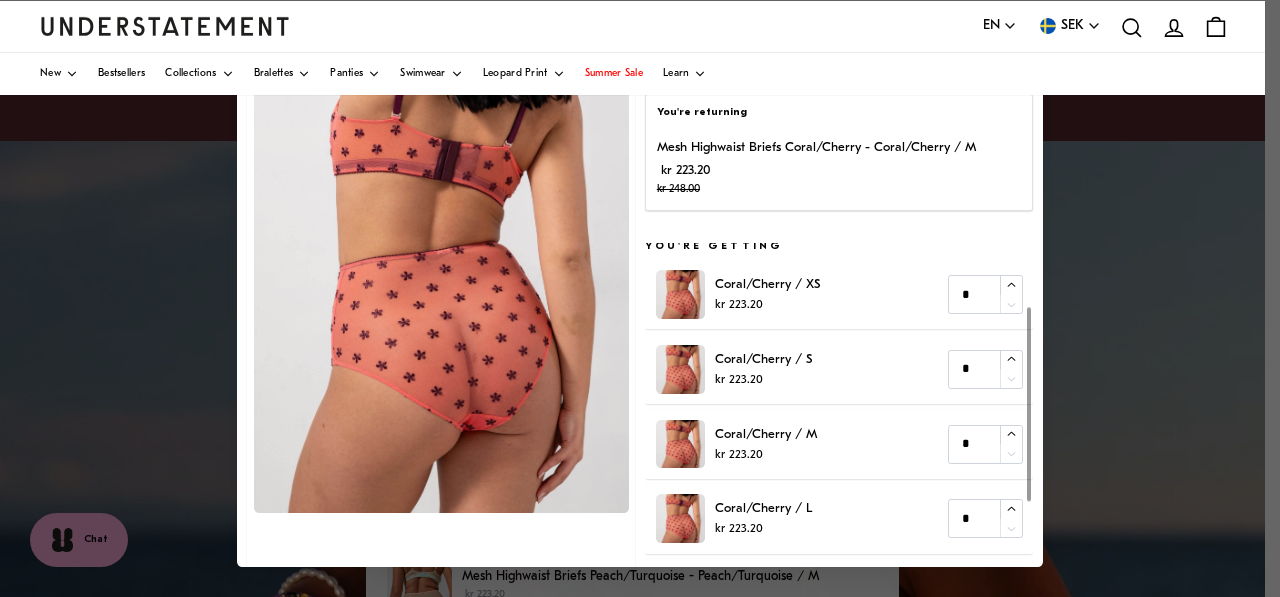 scroll, scrollTop: 0, scrollLeft: 0, axis: both 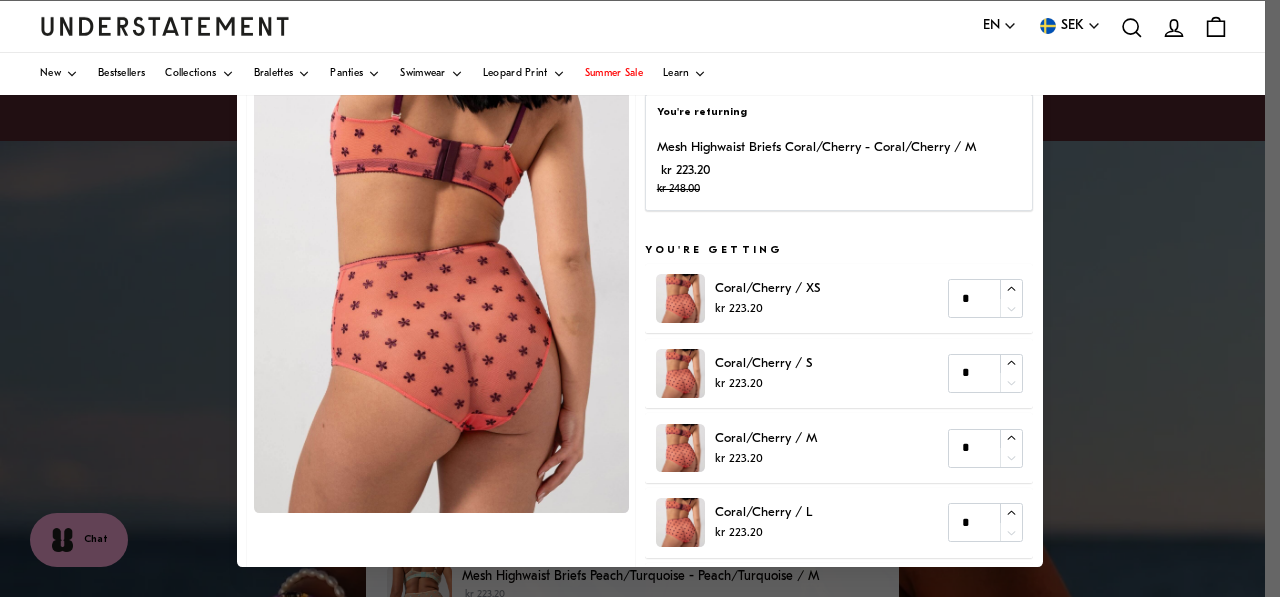 click at bounding box center [441, 280] 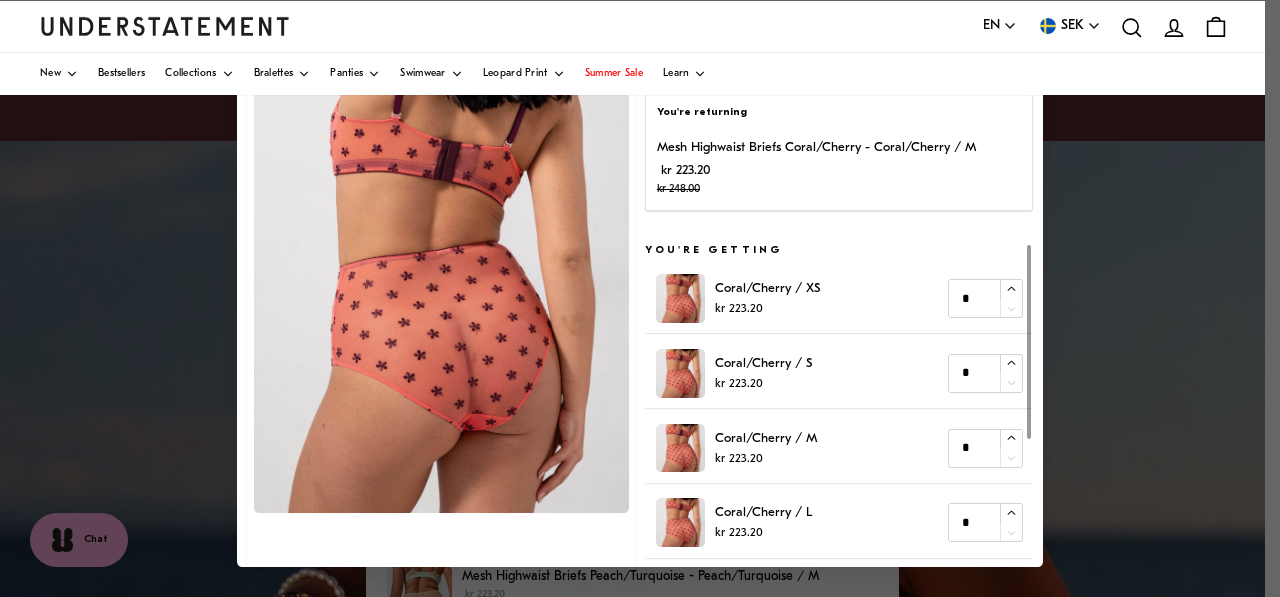 scroll, scrollTop: 108, scrollLeft: 0, axis: vertical 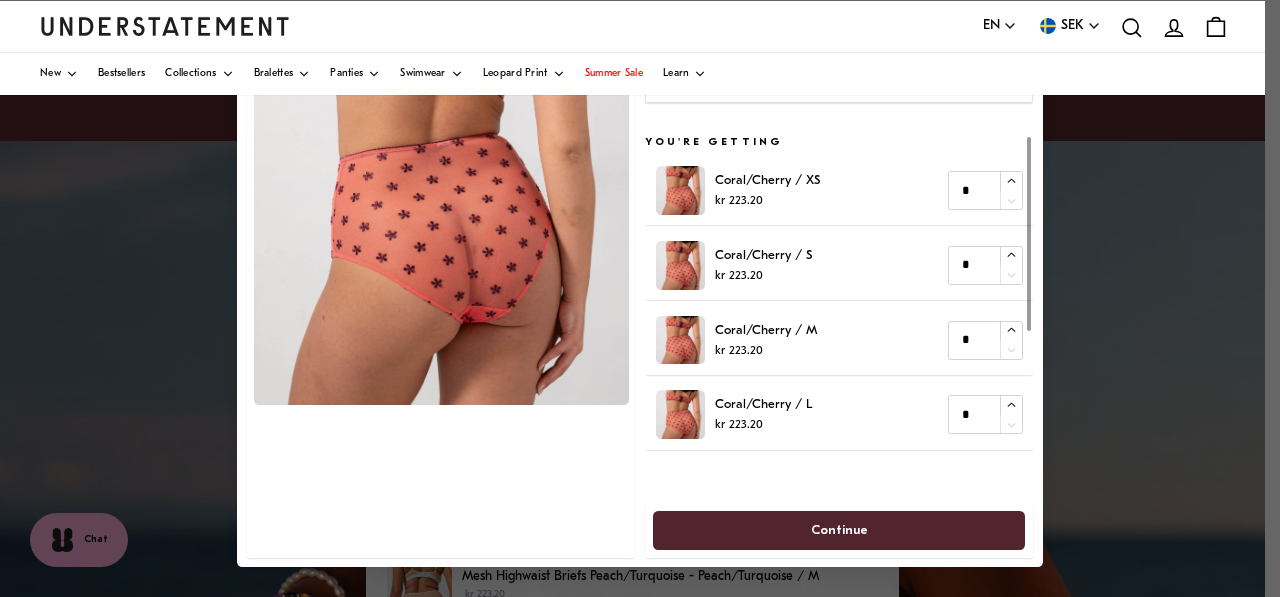 click at bounding box center [441, 244] 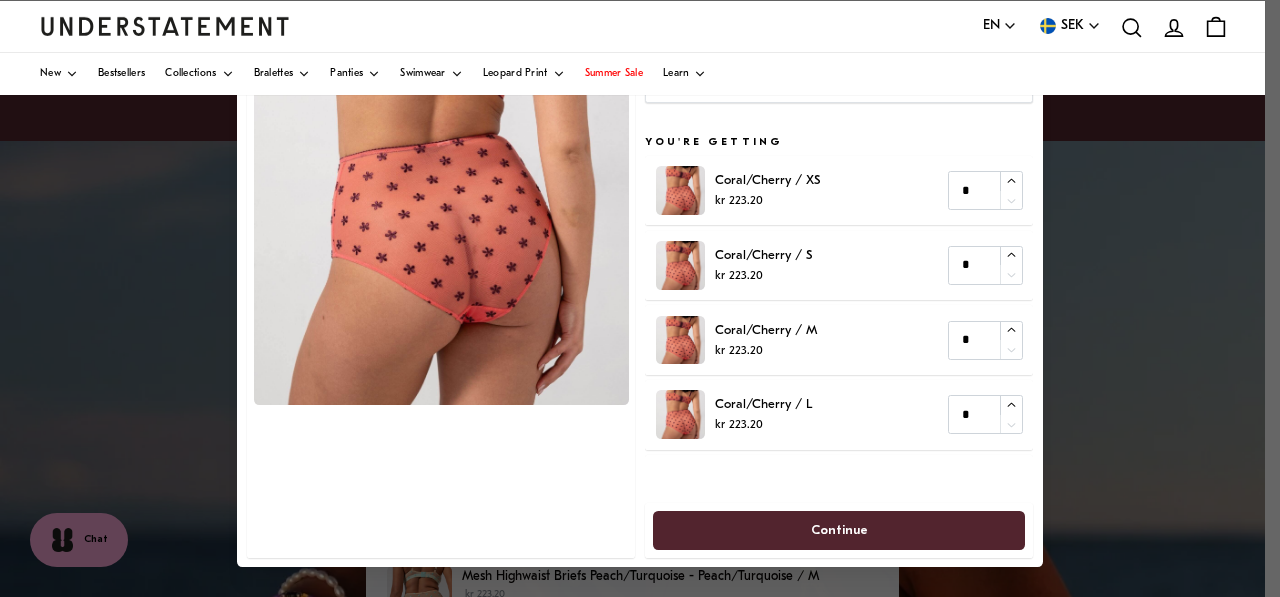 click at bounding box center (441, 244) 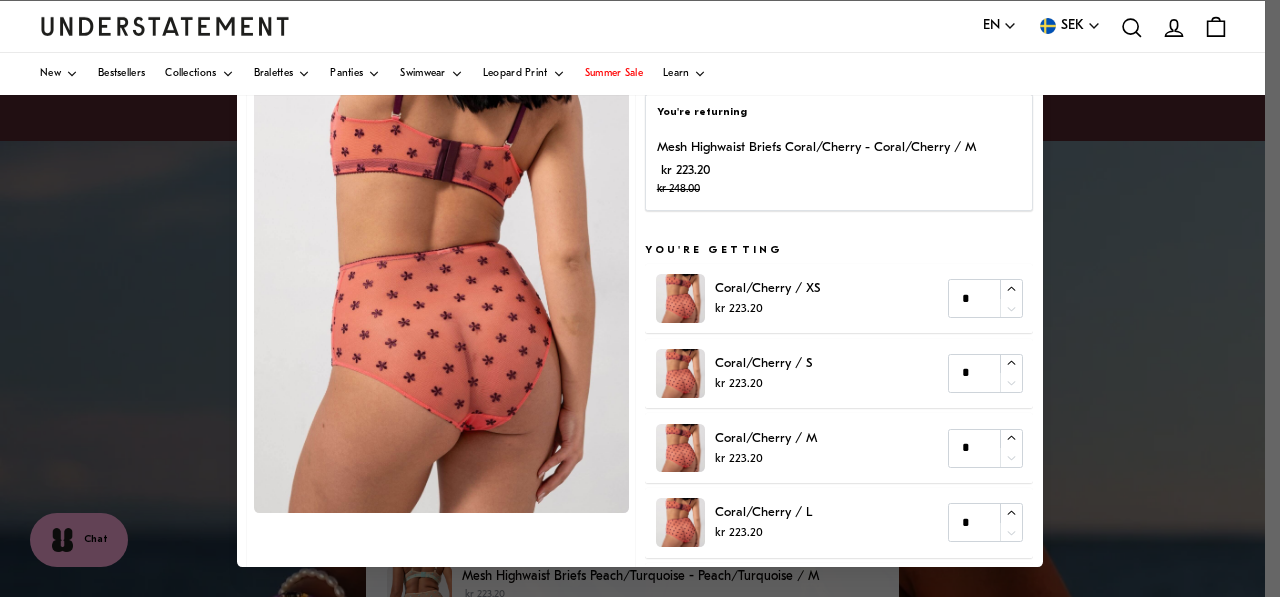 scroll, scrollTop: 108, scrollLeft: 0, axis: vertical 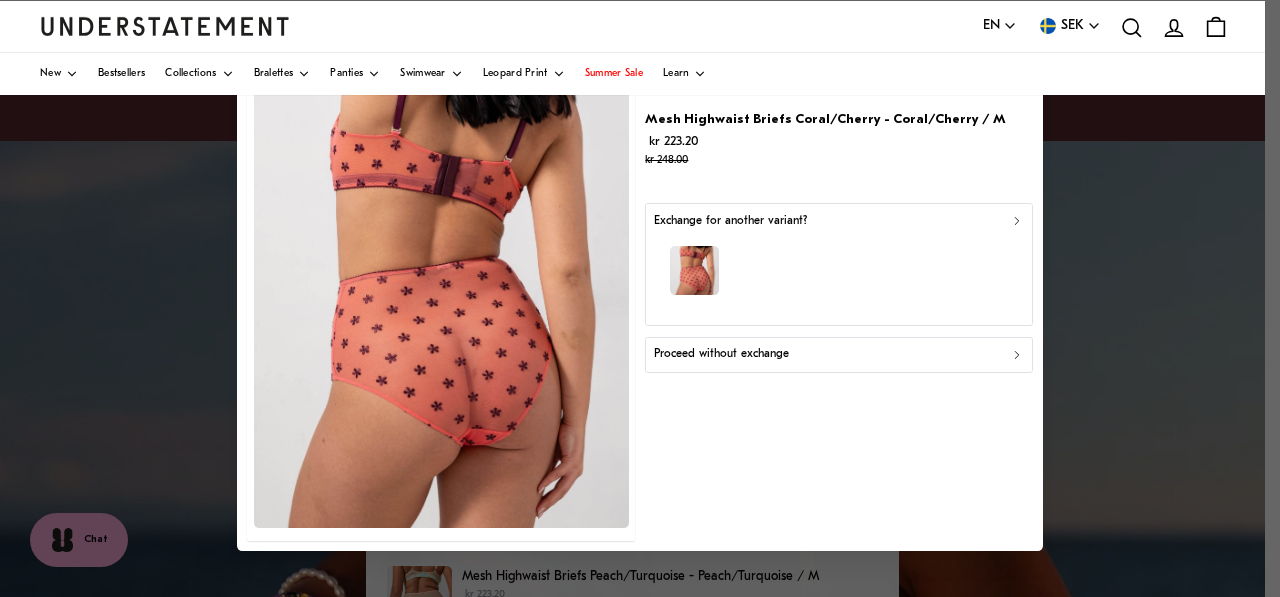 click on "Proceed without exchange" at bounding box center [839, 355] 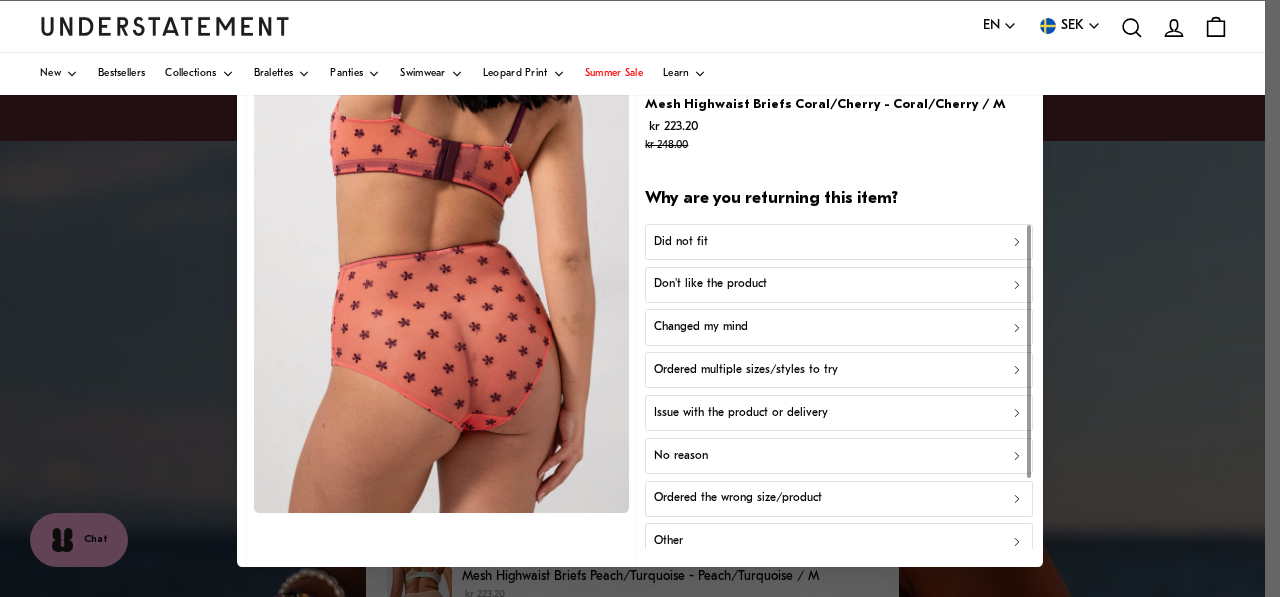 click on "Did not fit" at bounding box center (839, 241) 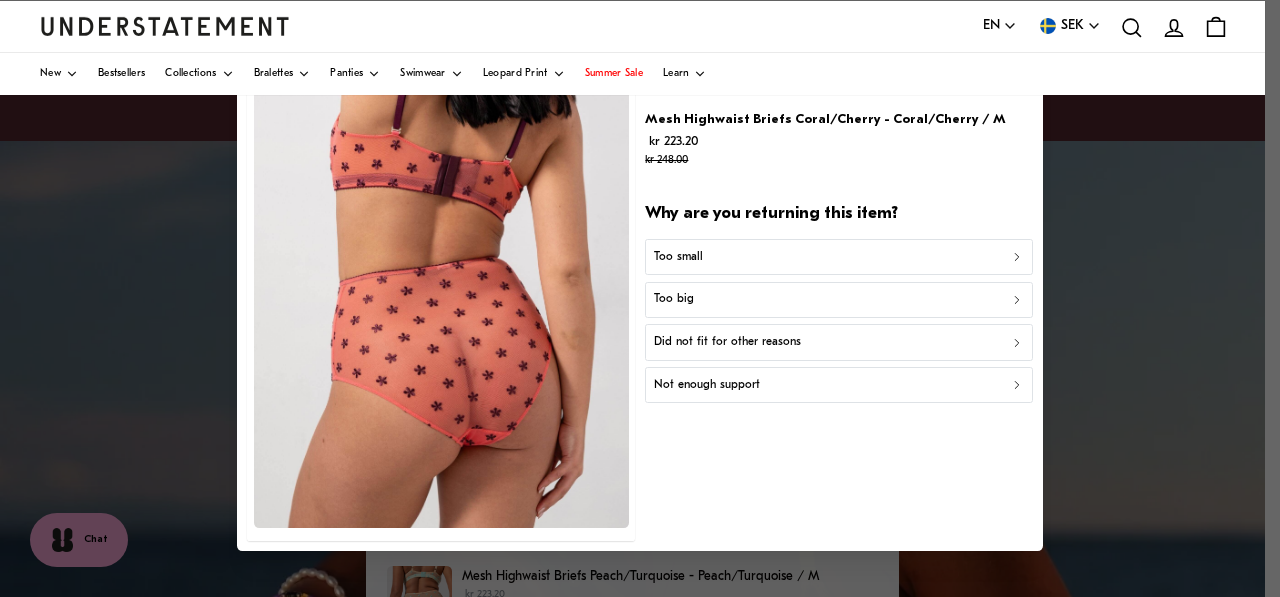click on "Did not fit for other reasons" at bounding box center [839, 343] 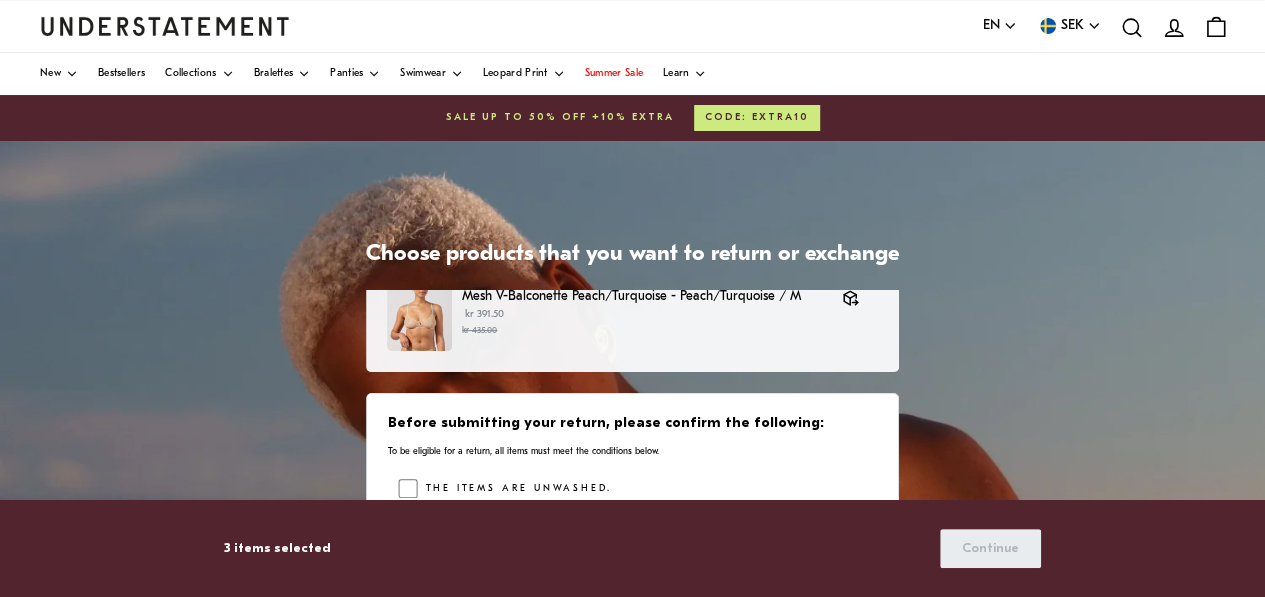 scroll, scrollTop: 240, scrollLeft: 0, axis: vertical 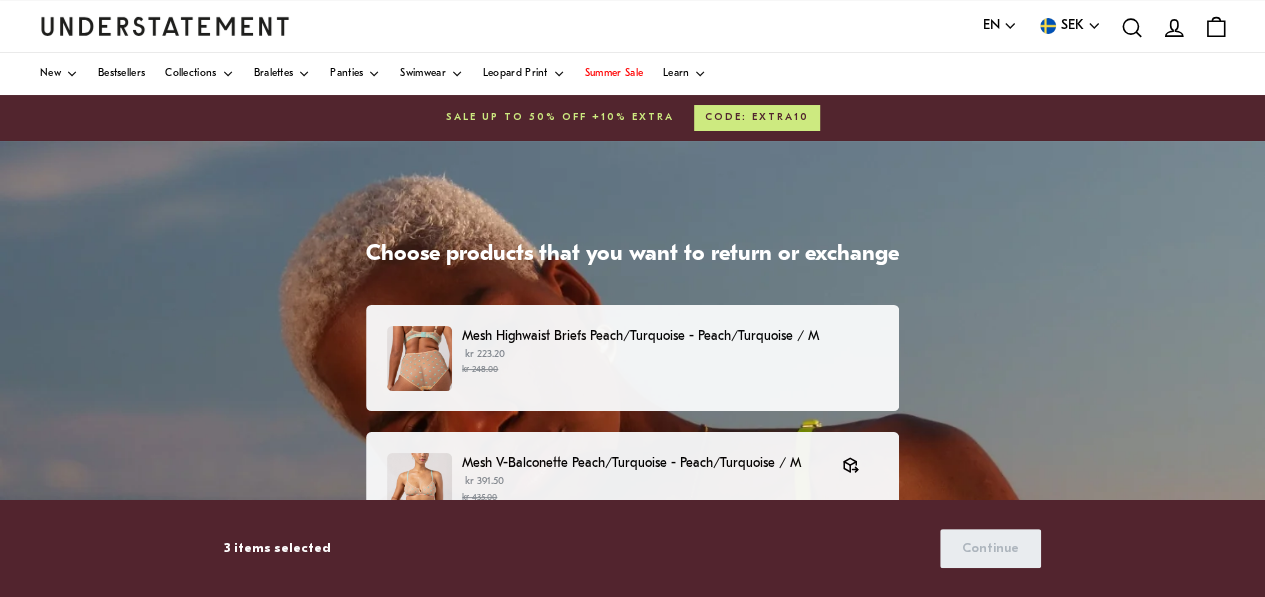 click on "Mesh Highwaist Briefs Peach/Turquoise - Peach/Turquoise / M   kr 223.20   kr 248.00" at bounding box center [632, 358] 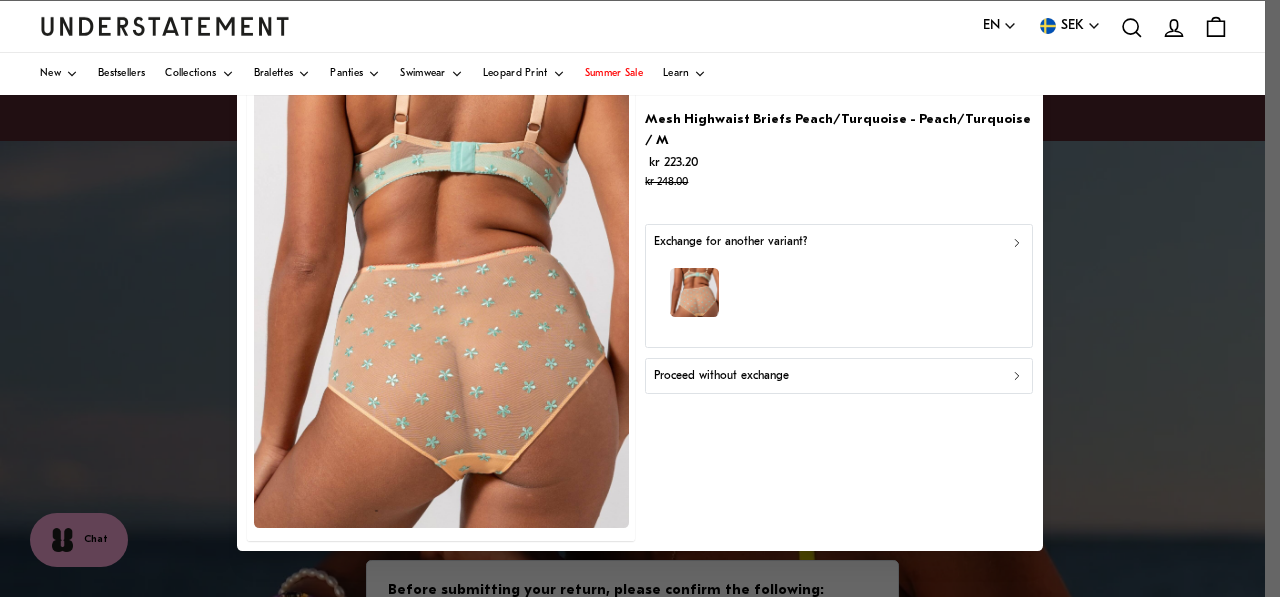click on "Proceed without exchange" at bounding box center [839, 376] 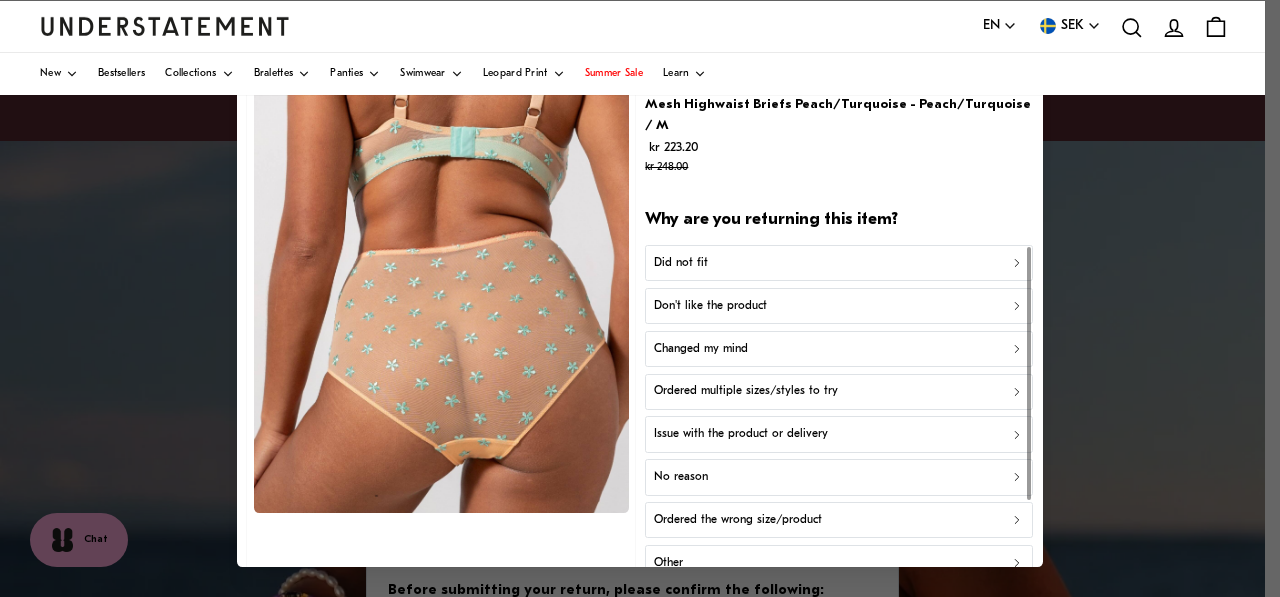 click on "Did not fit" at bounding box center [839, 263] 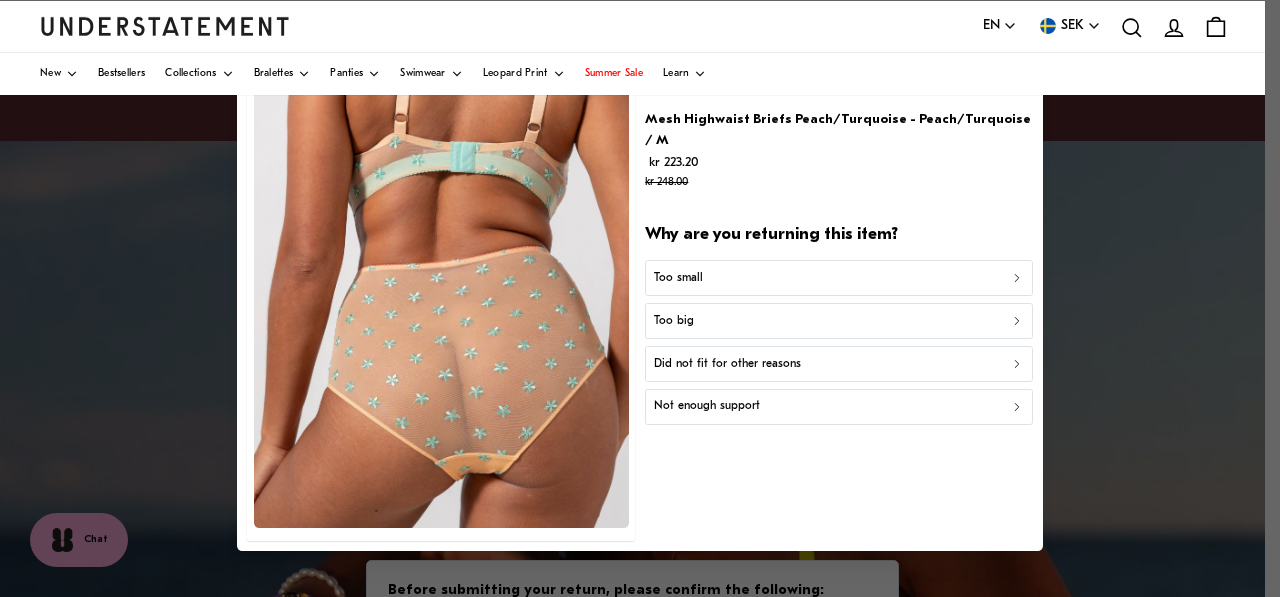 click on "Did not fit for other reasons" at bounding box center [727, 364] 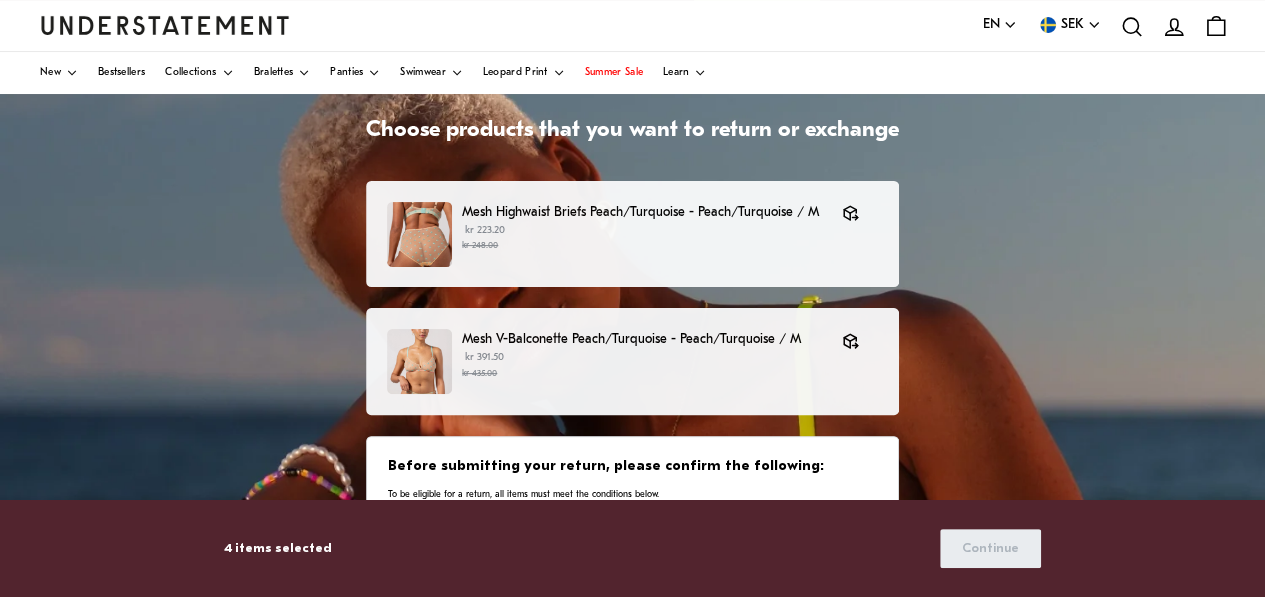 scroll, scrollTop: 333, scrollLeft: 0, axis: vertical 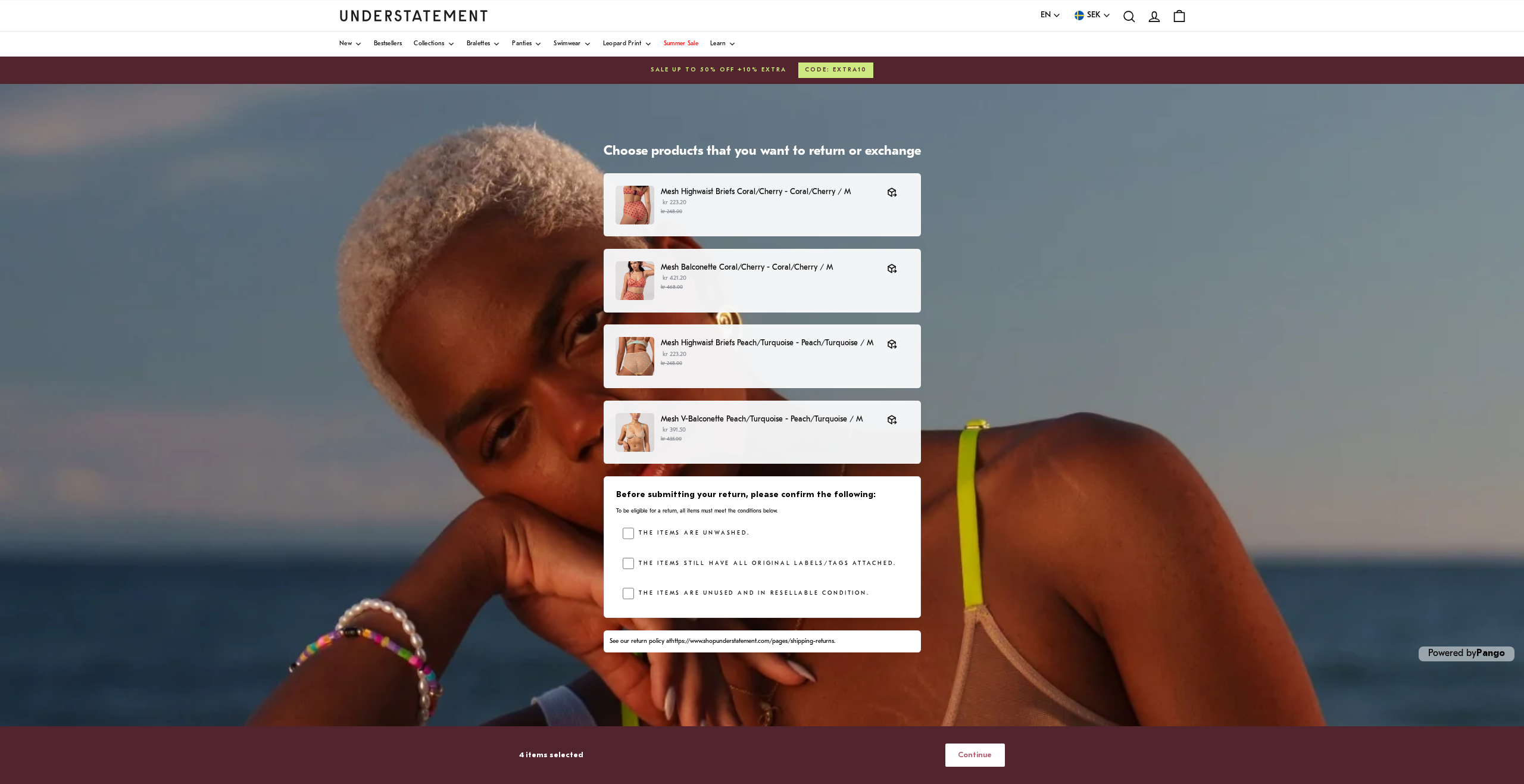 drag, startPoint x: 991, startPoint y: 761, endPoint x: 968, endPoint y: 763, distance: 23.086793 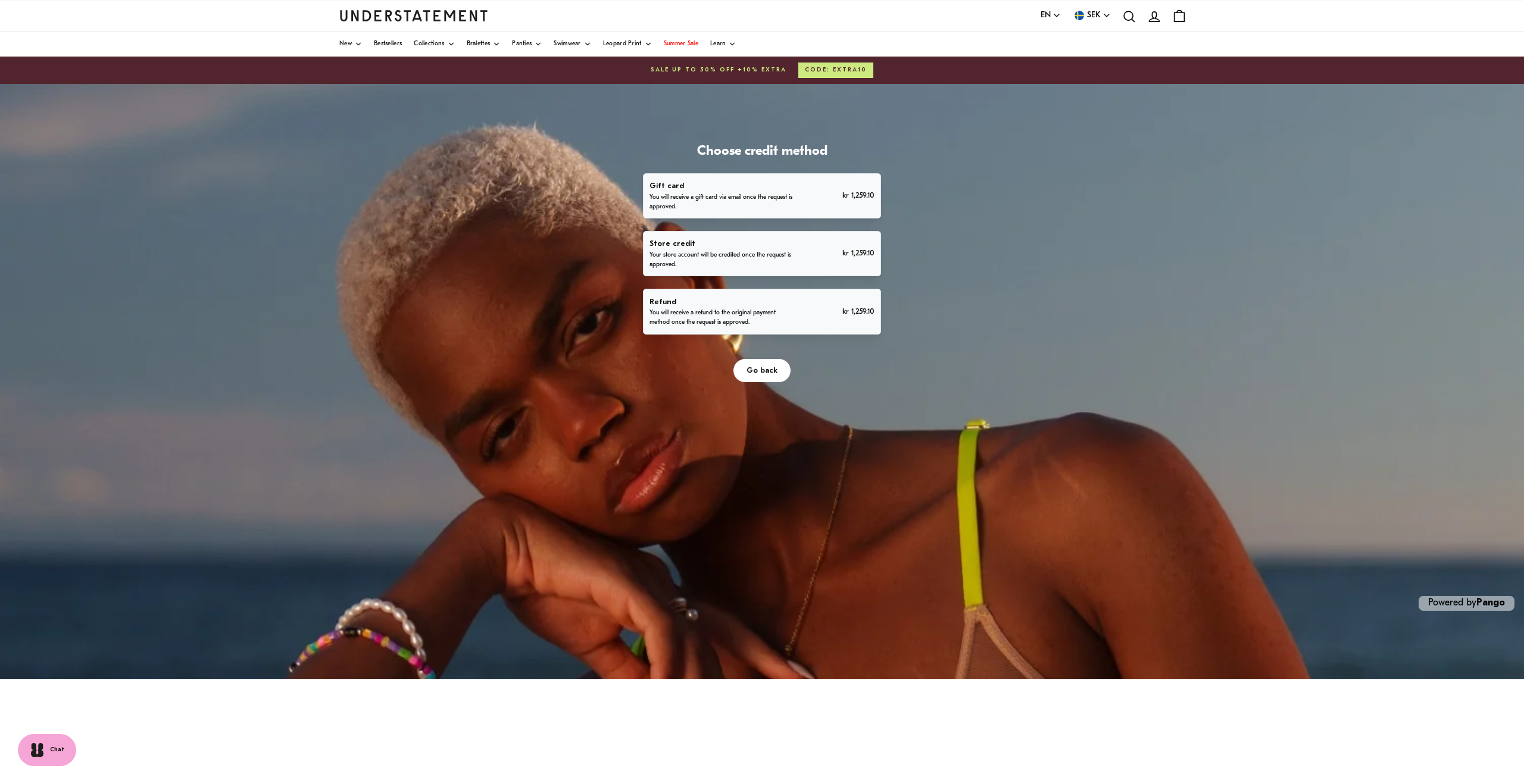 click on "Your store account will be credited once the request is approved." at bounding box center [721, 260] 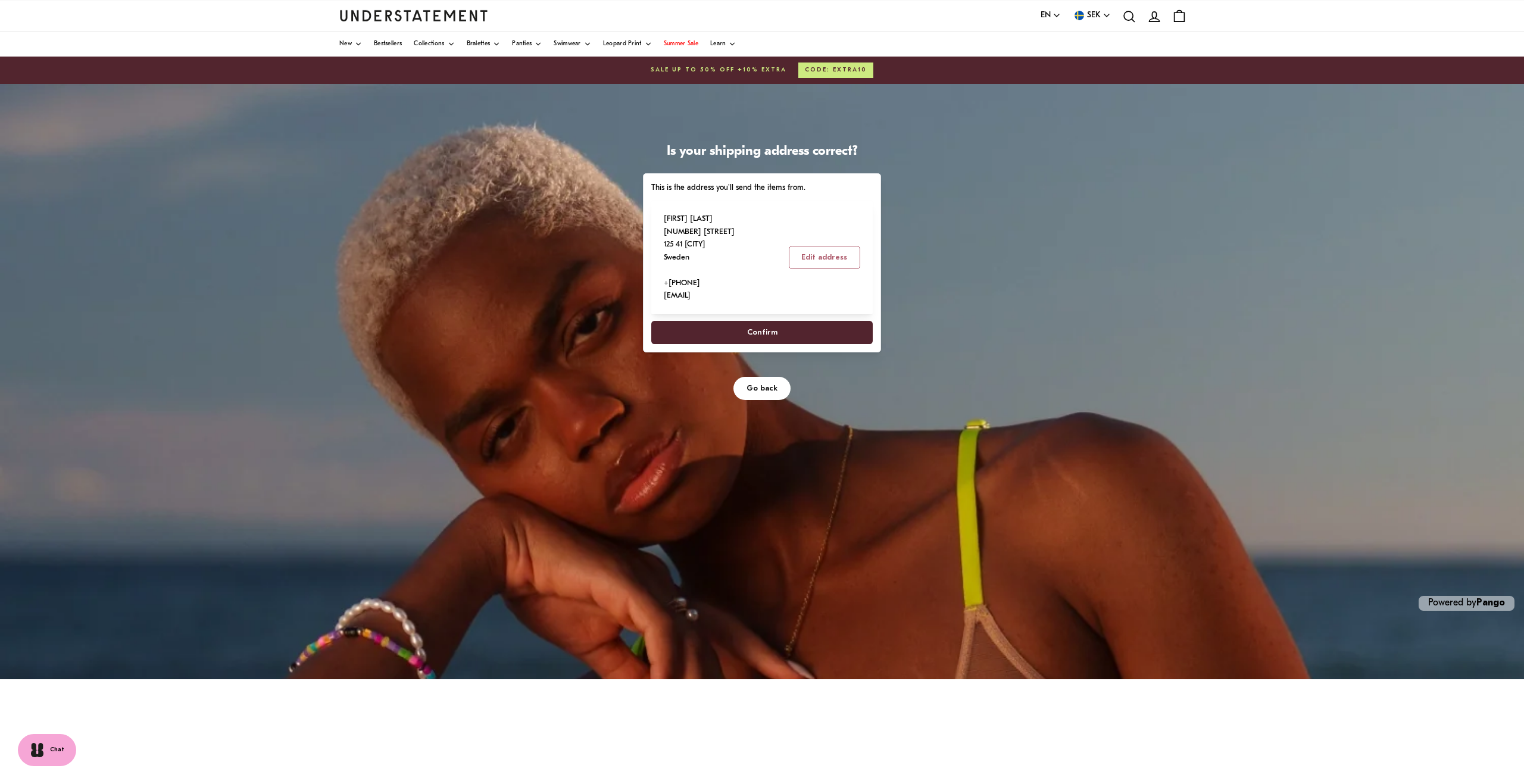 click on "Go back" at bounding box center [762, 388] 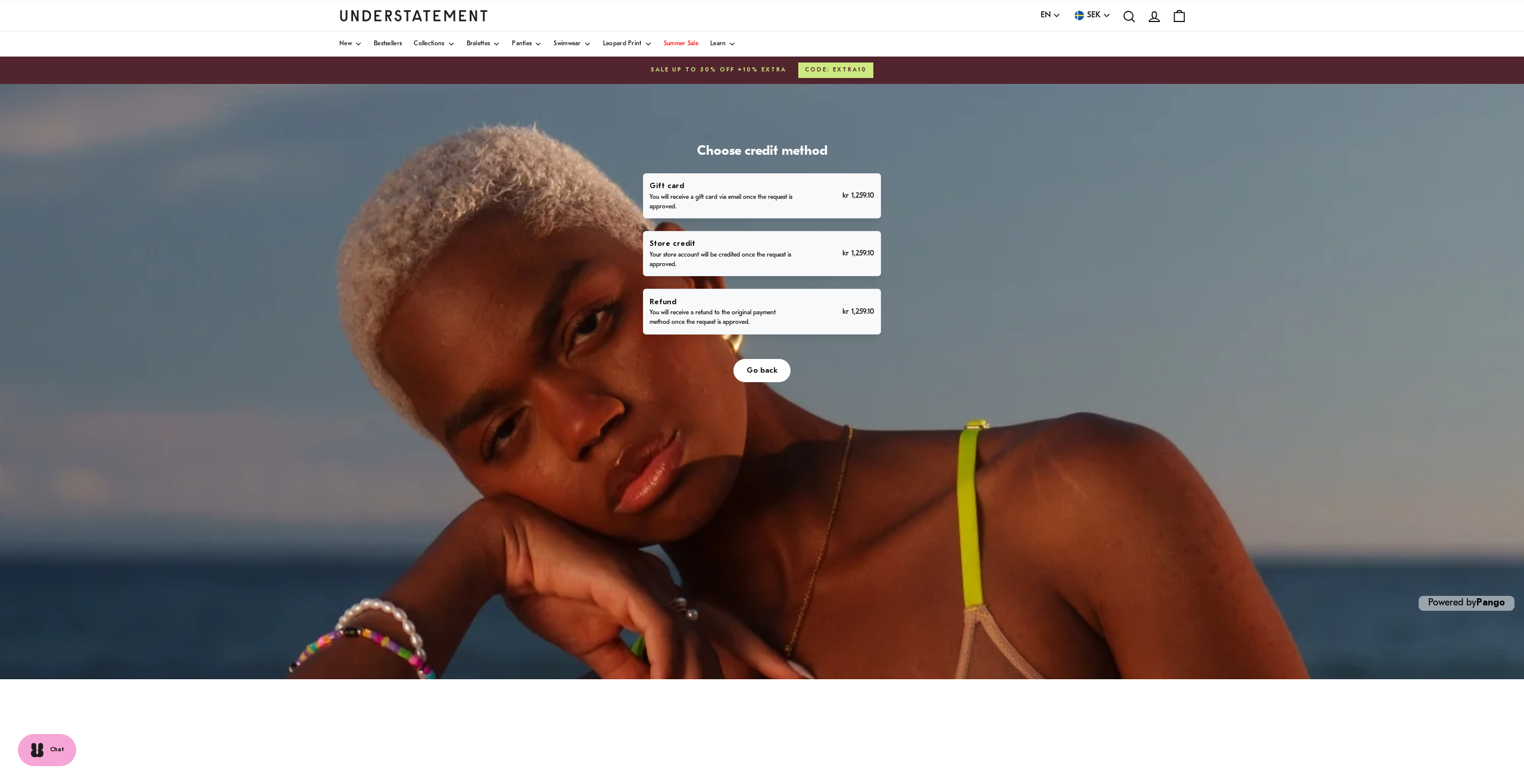 click on "Refund You will receive a refund to the original payment method once the request is approved. kr 1,259.10" at bounding box center [761, 312] 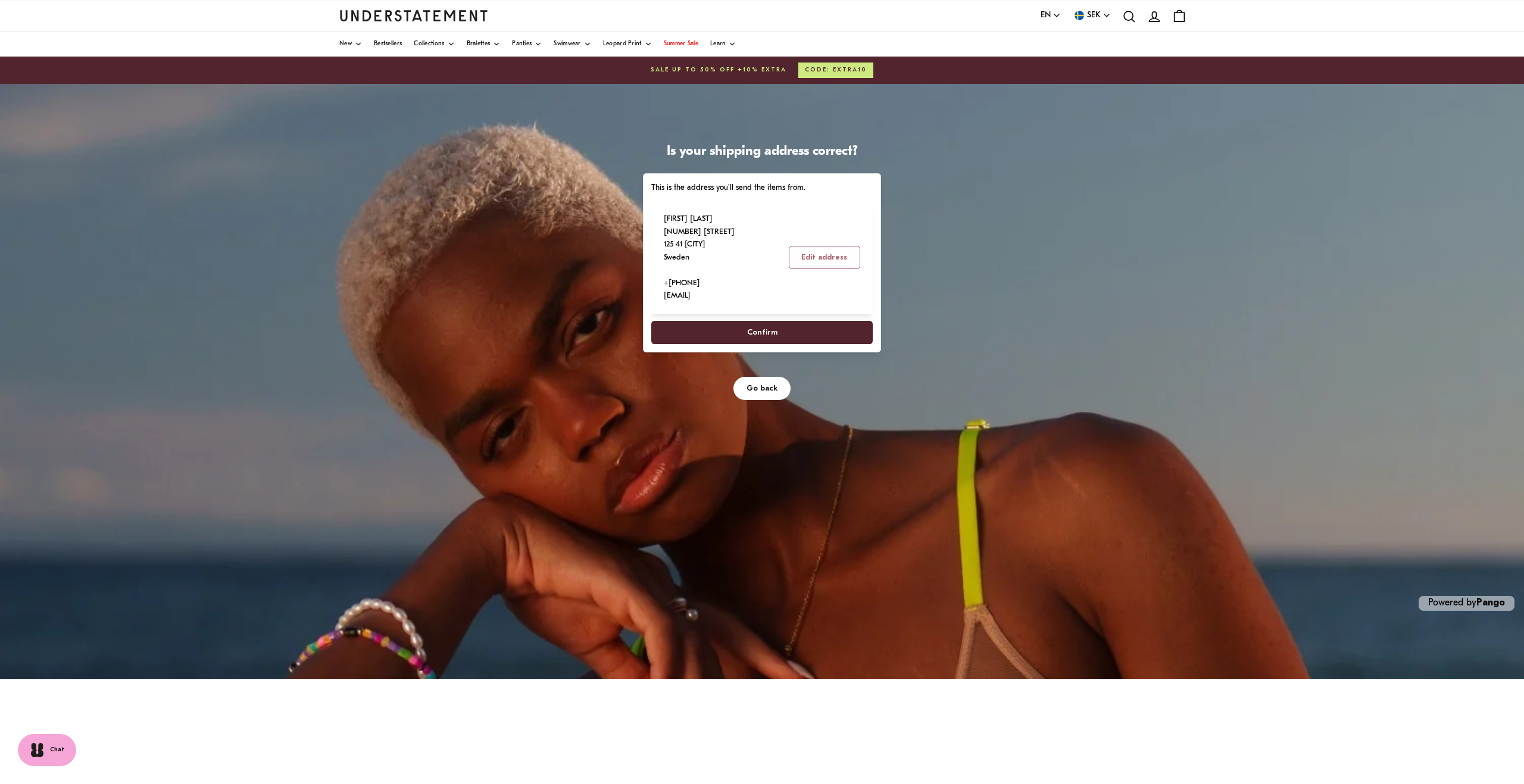 click on "Confirm" at bounding box center (762, 332) 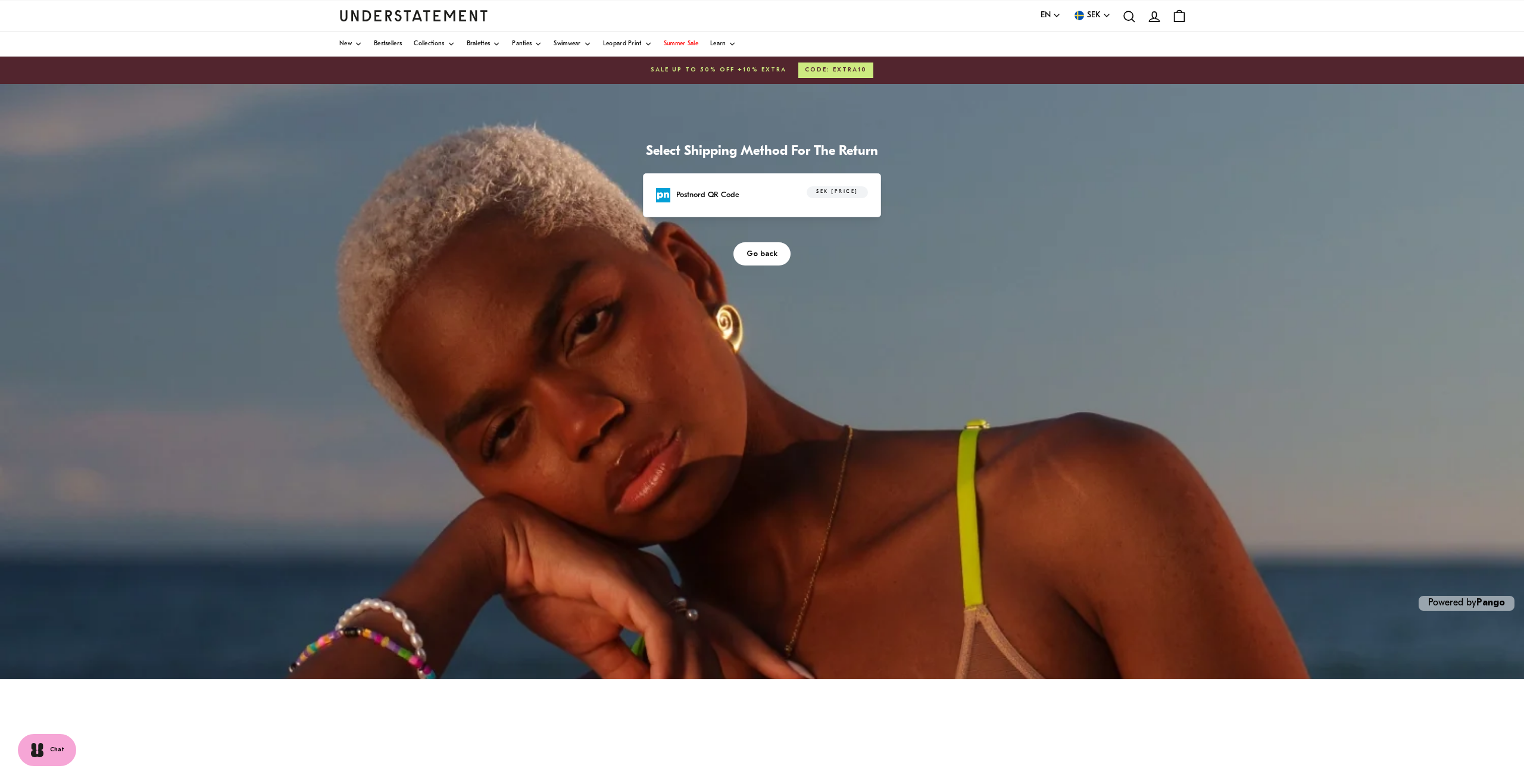 click on "SEK [PRICE]" at bounding box center (837, 192) 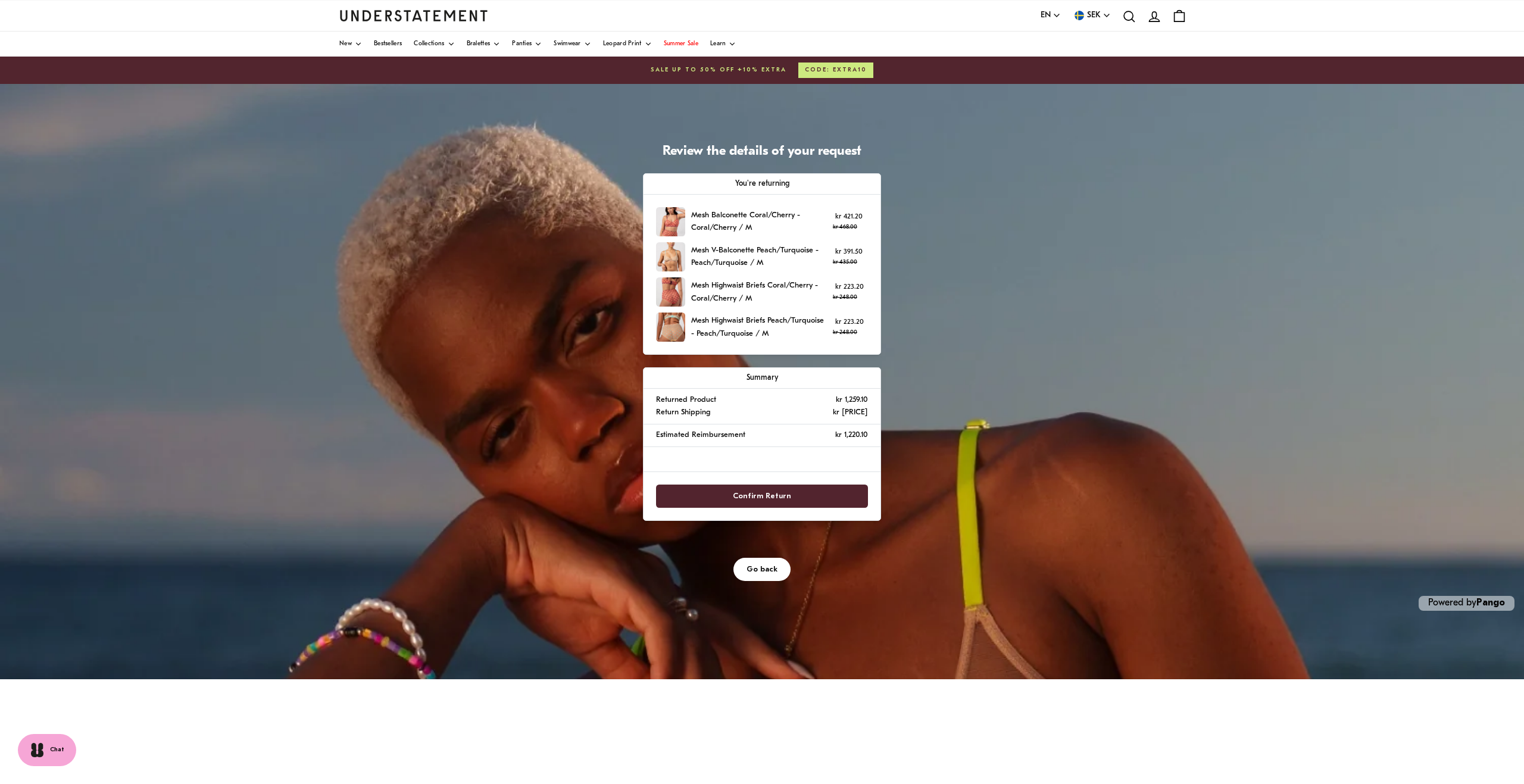 click on "Confirm Return" at bounding box center (762, 496) 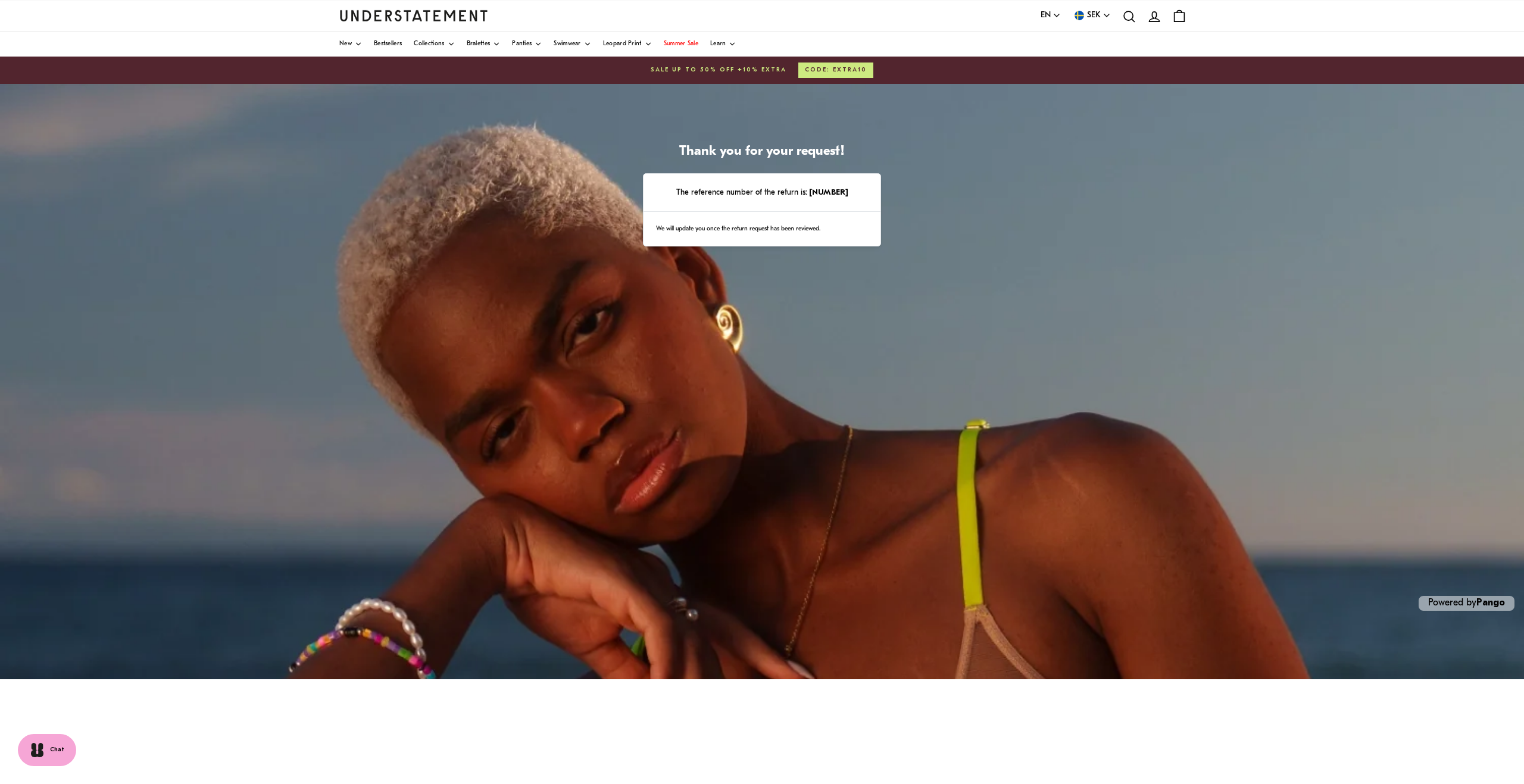 click on "We will update you once the return request has been reviewed." at bounding box center [762, 229] 